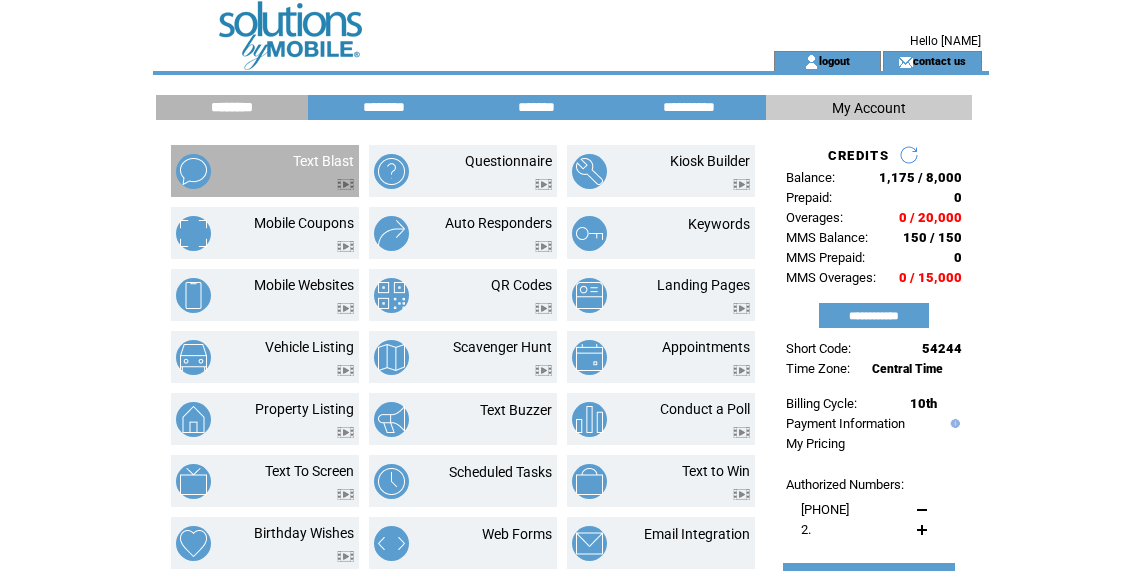 scroll, scrollTop: 0, scrollLeft: 0, axis: both 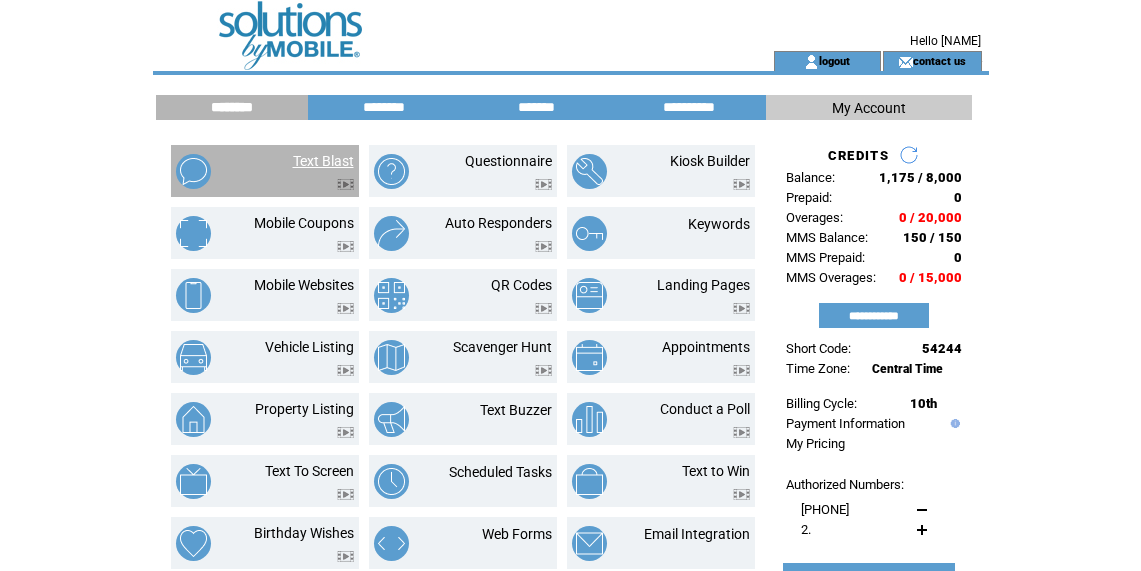click on "Text Blast" at bounding box center [323, 161] 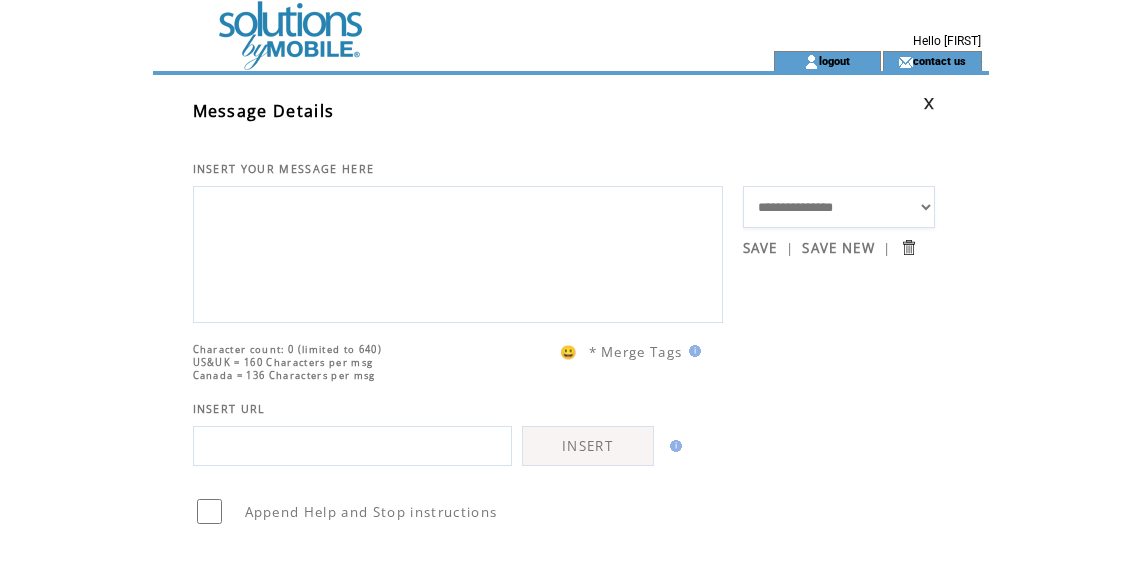 scroll, scrollTop: 0, scrollLeft: 0, axis: both 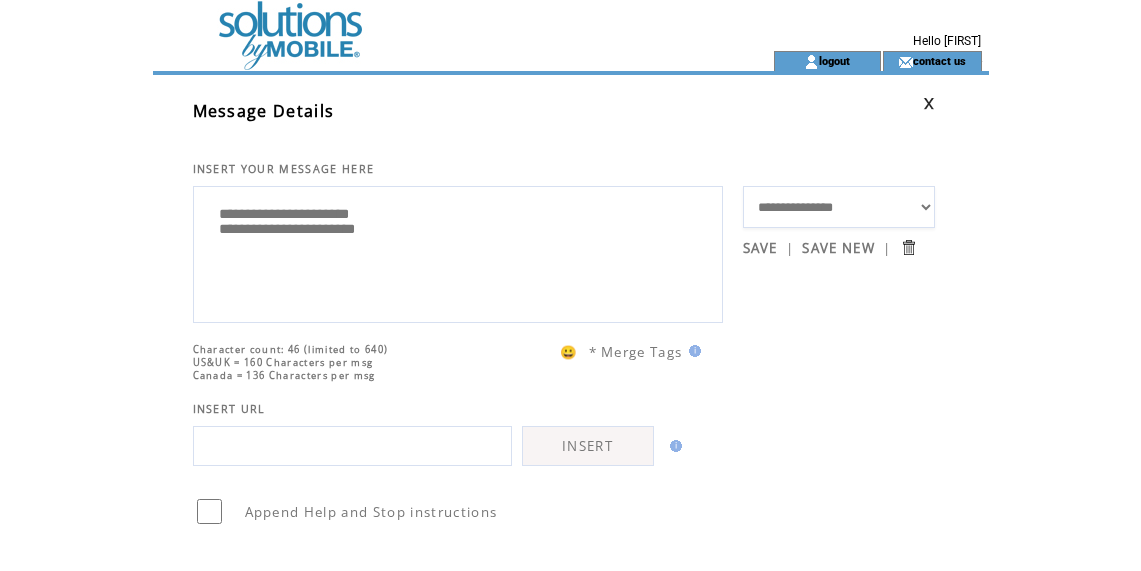 click on "**********" at bounding box center [458, 252] 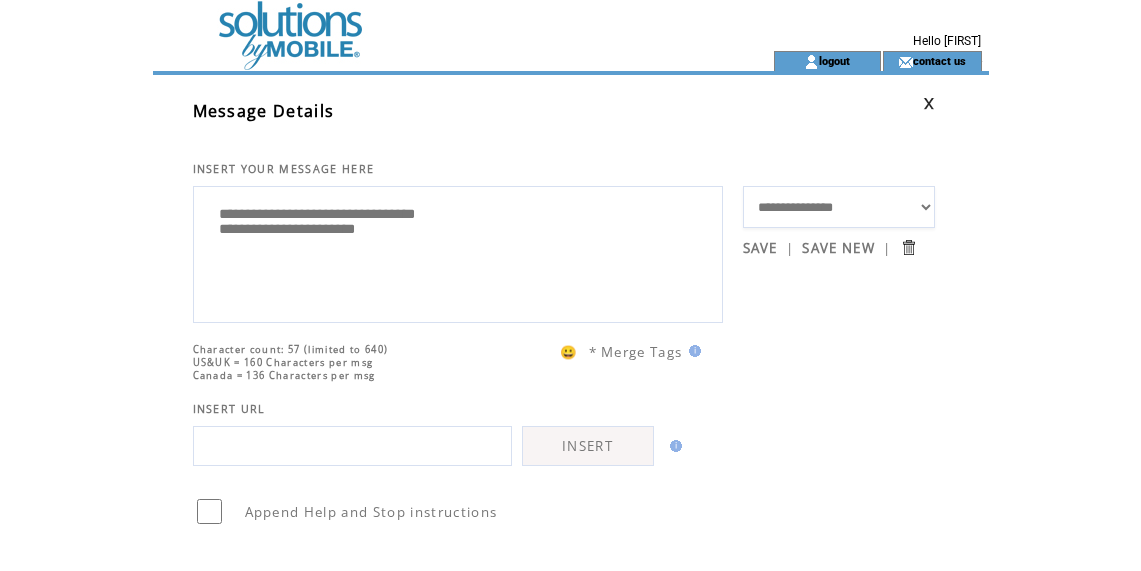click on "**********" at bounding box center [458, 252] 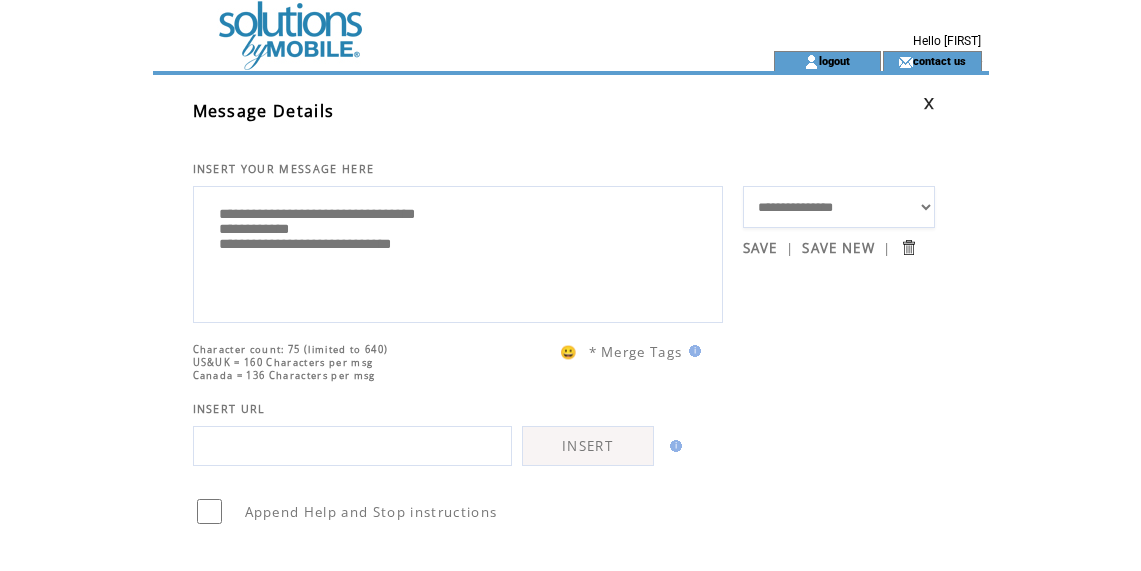 click on "**********" at bounding box center (458, 252) 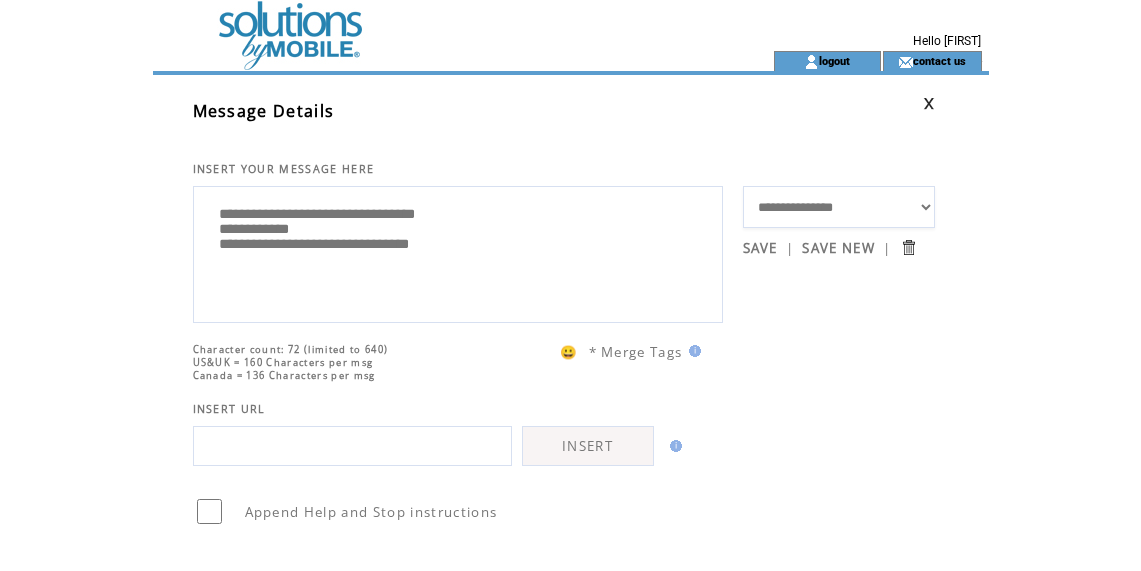 click on "**********" at bounding box center (458, 252) 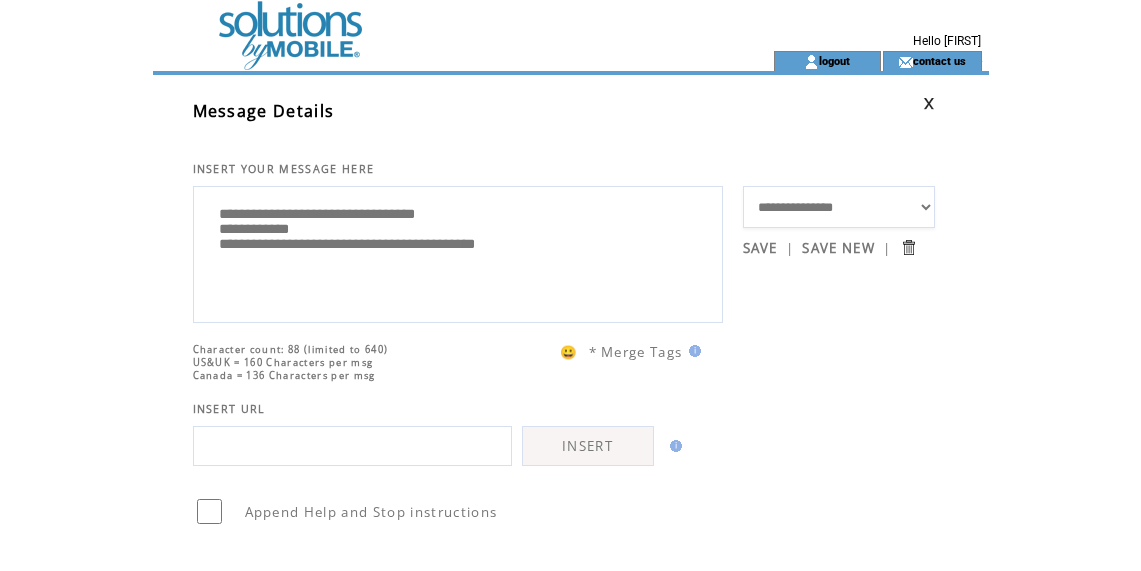 click on "**********" at bounding box center (458, 252) 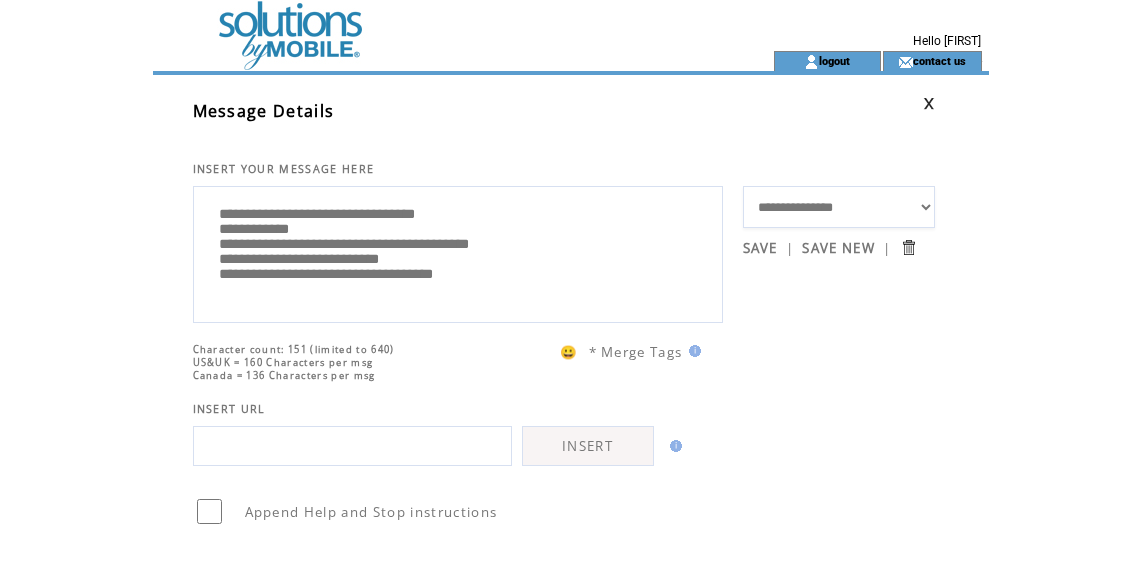 click on "**********" at bounding box center [458, 252] 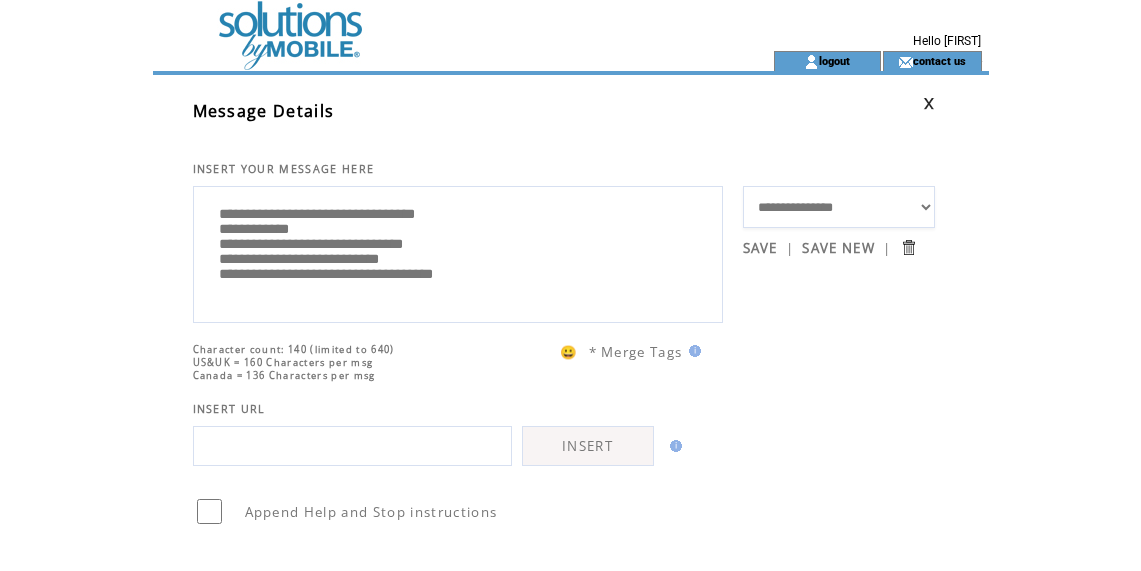 click on "**********" at bounding box center [458, 252] 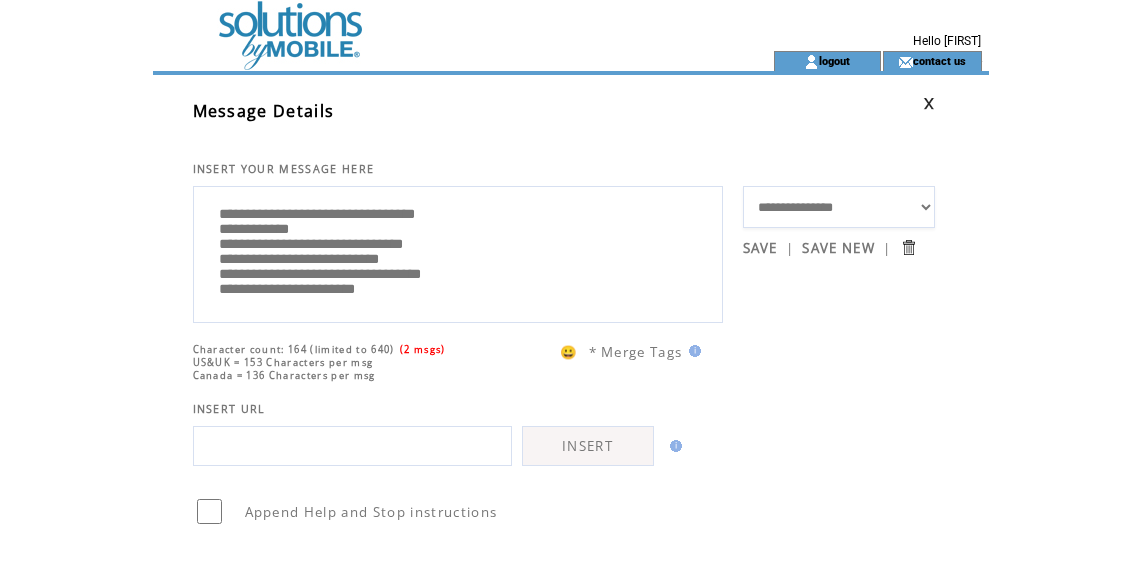 drag, startPoint x: 214, startPoint y: 245, endPoint x: 309, endPoint y: 247, distance: 95.02105 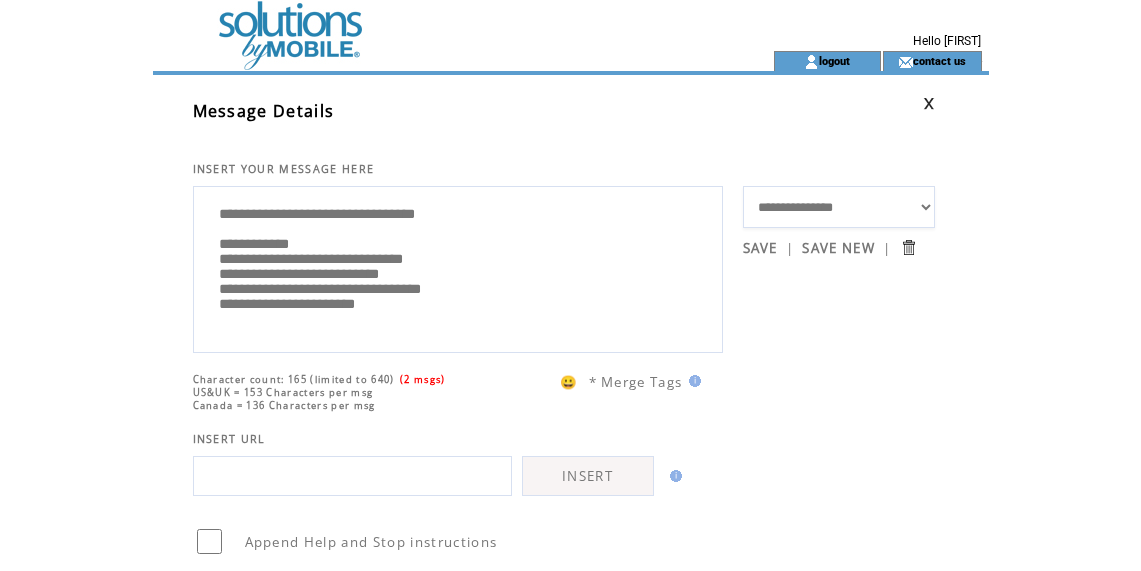 scroll, scrollTop: 37, scrollLeft: 0, axis: vertical 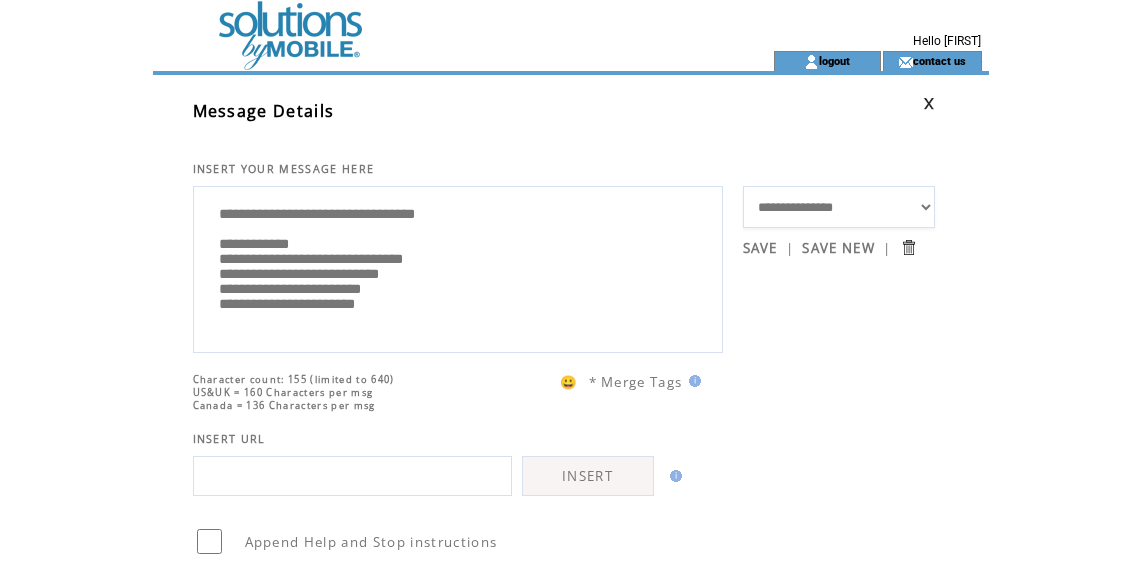 click on "**********" at bounding box center [458, 267] 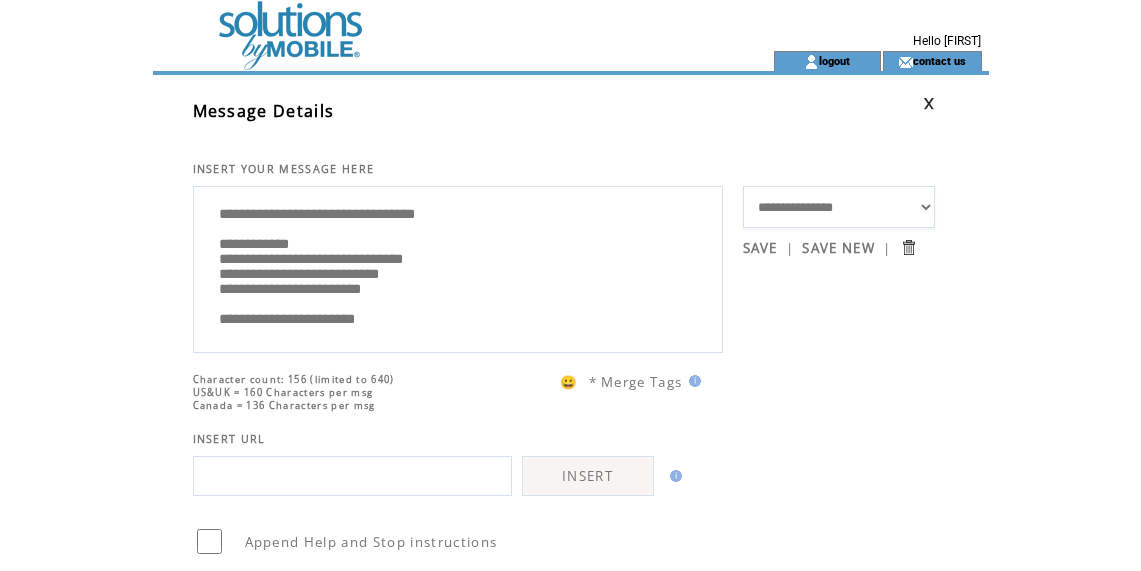 scroll, scrollTop: 9, scrollLeft: 0, axis: vertical 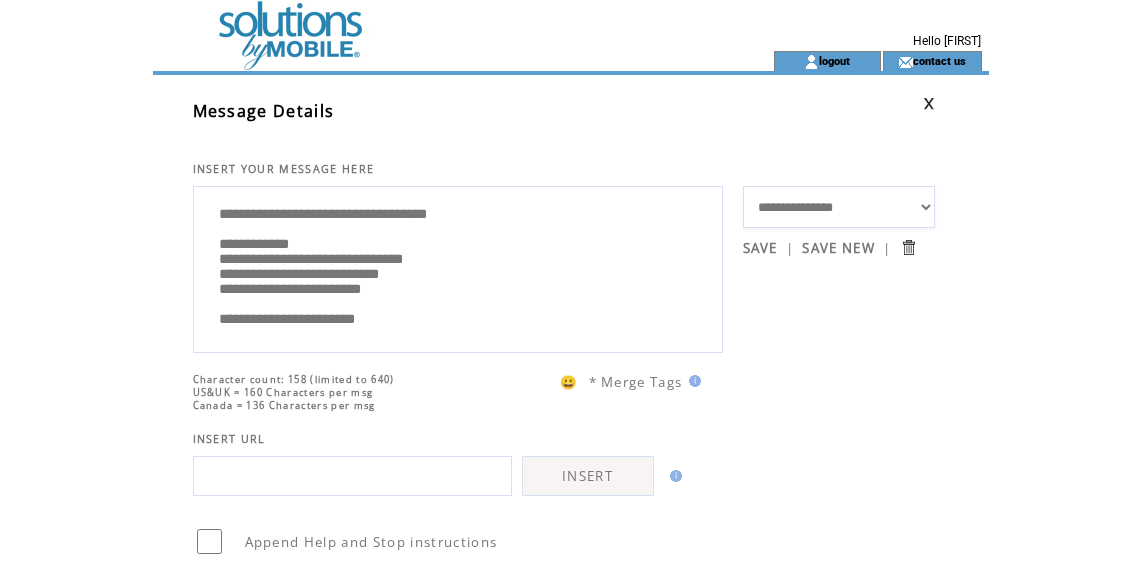 click on "**********" at bounding box center [458, 267] 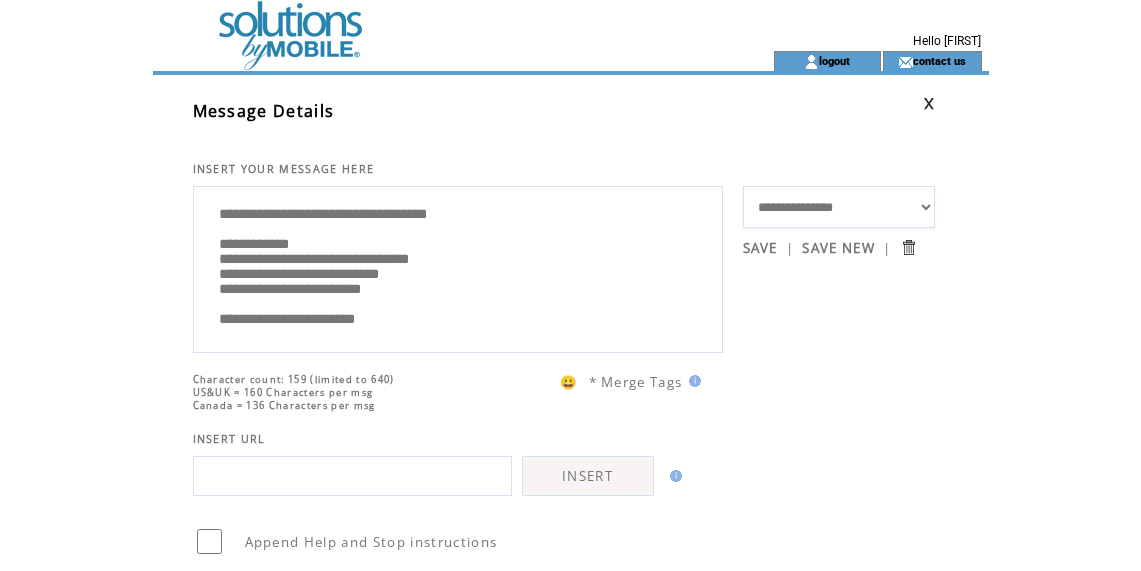 click on "**********" at bounding box center [458, 267] 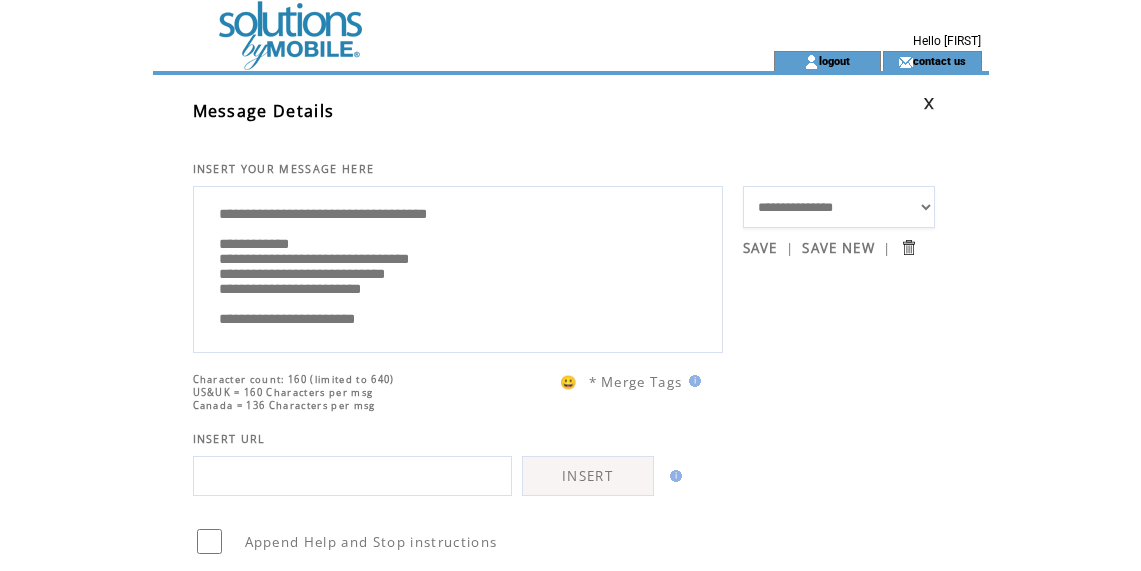 scroll, scrollTop: 60, scrollLeft: 0, axis: vertical 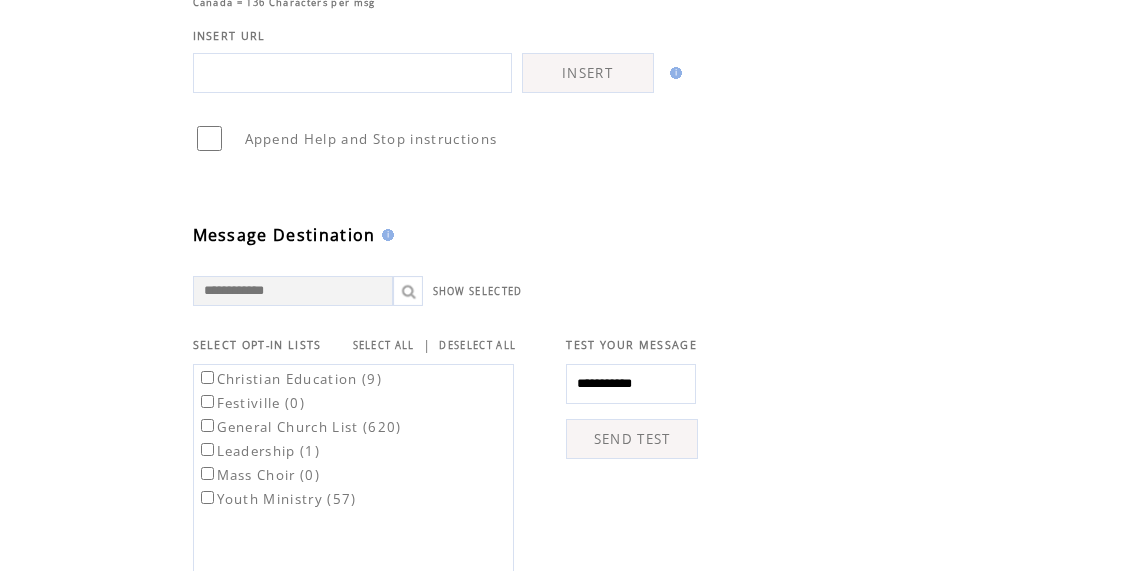type on "**********" 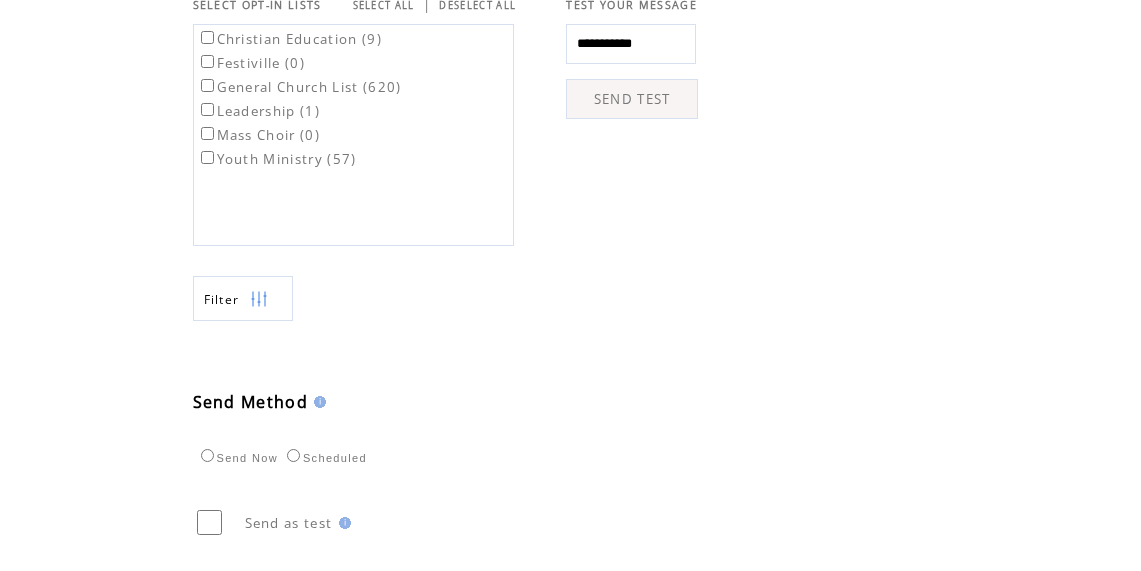 scroll, scrollTop: 744, scrollLeft: 0, axis: vertical 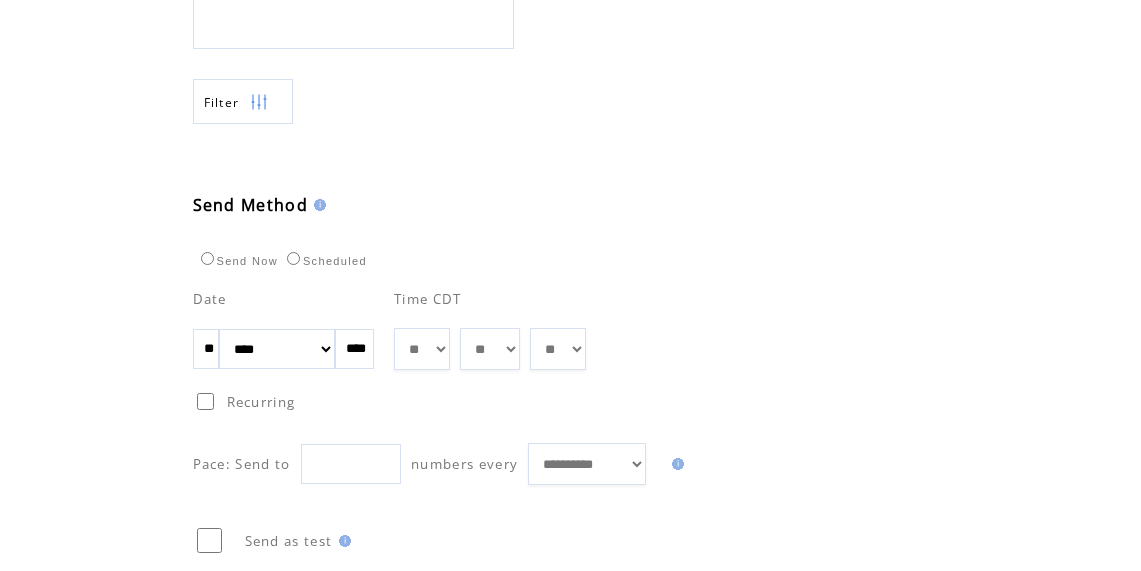 click on "**" at bounding box center [206, 349] 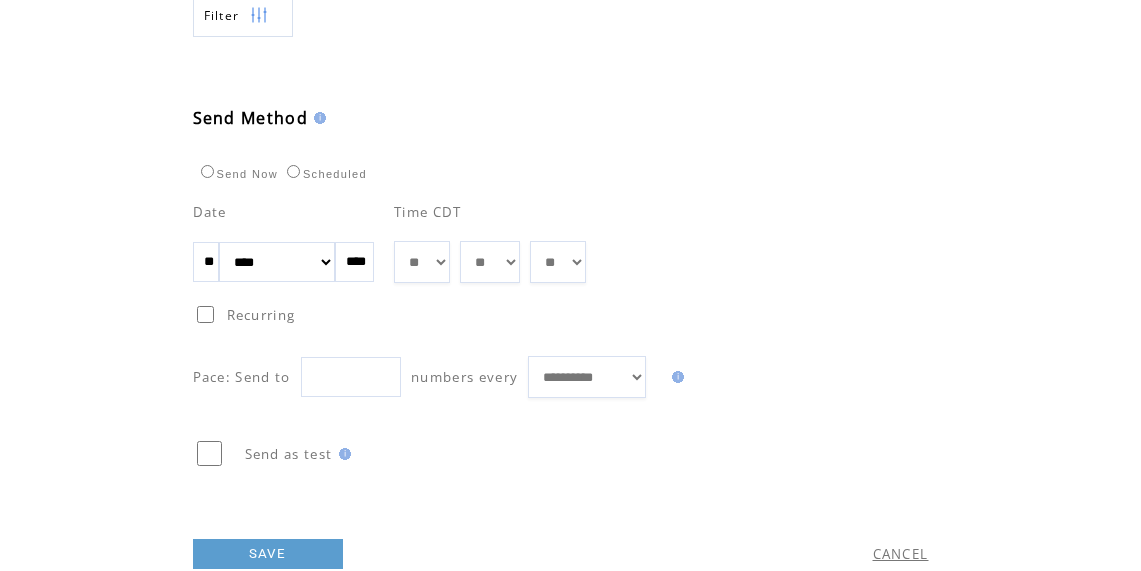 scroll, scrollTop: 1031, scrollLeft: 0, axis: vertical 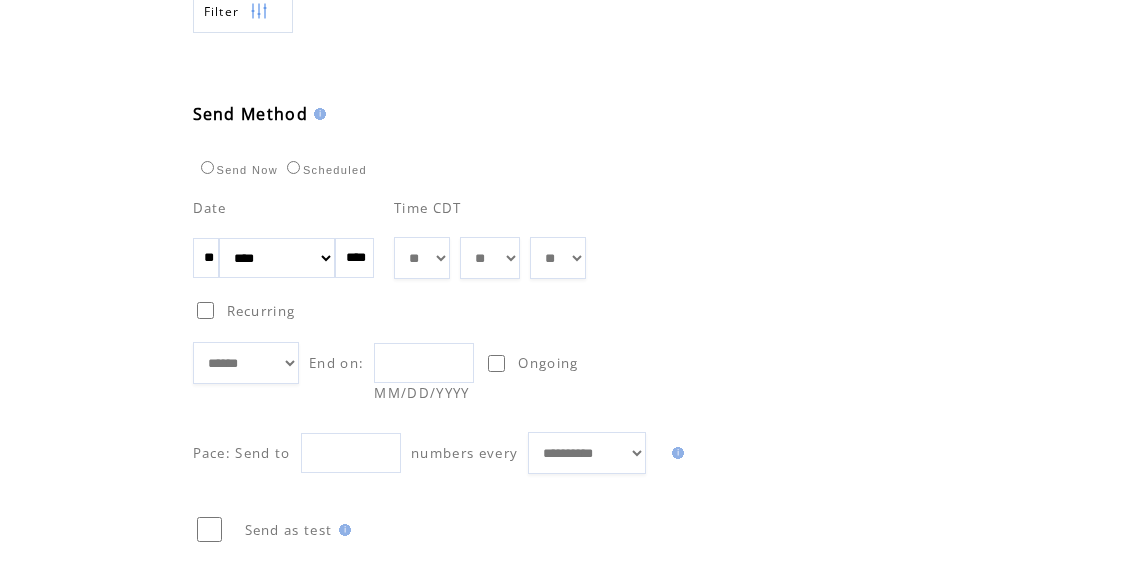 click on "***** 	 ****** 	 ******** 	 ******* 	 ********* 	 *******" at bounding box center [246, 363] 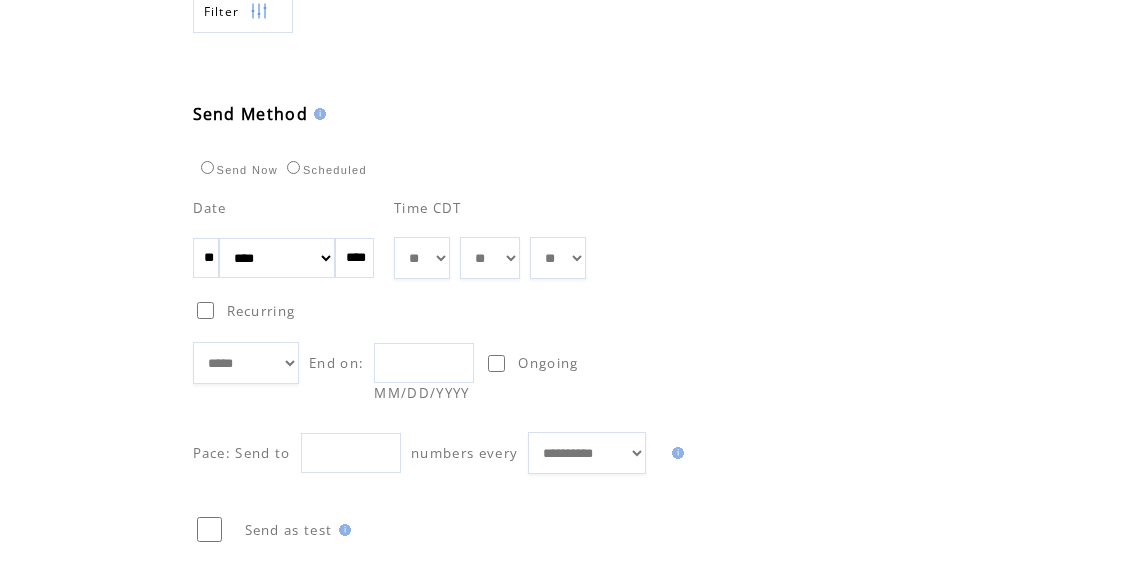 click at bounding box center (424, 363) 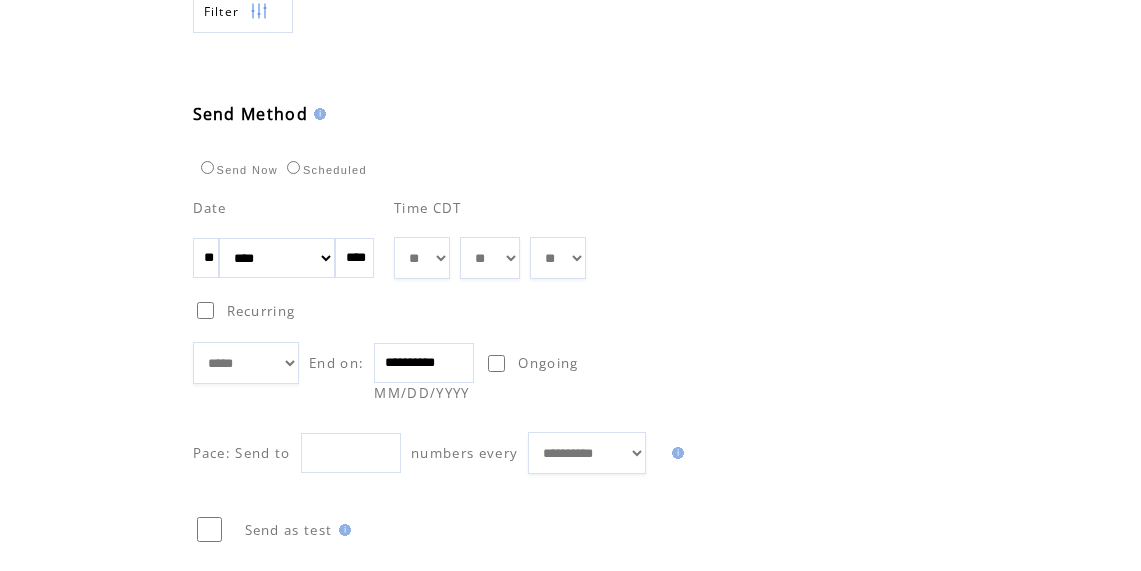 type on "**********" 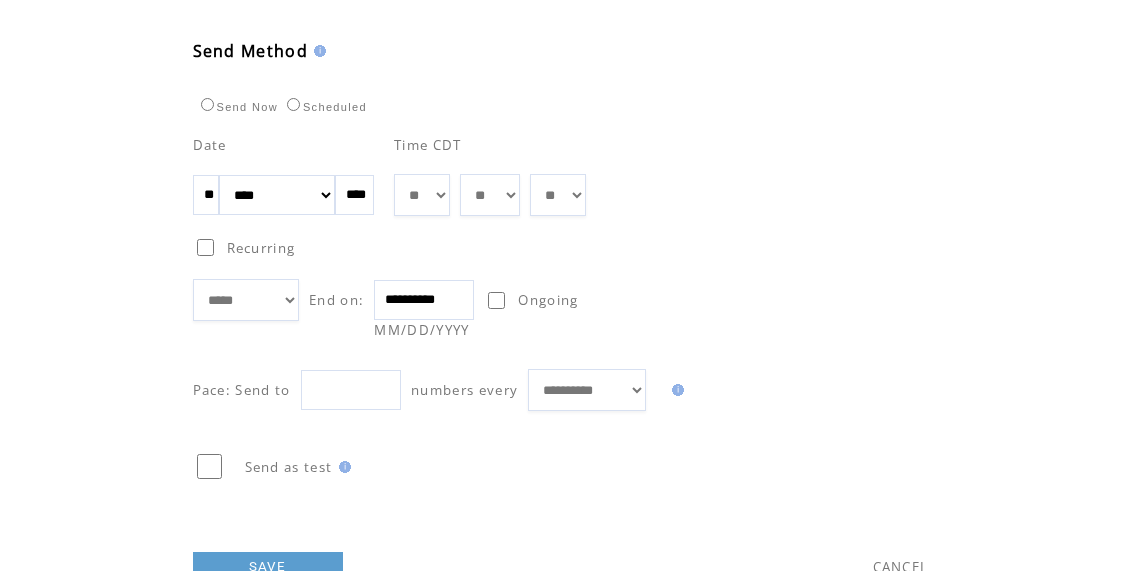 scroll, scrollTop: 1095, scrollLeft: 0, axis: vertical 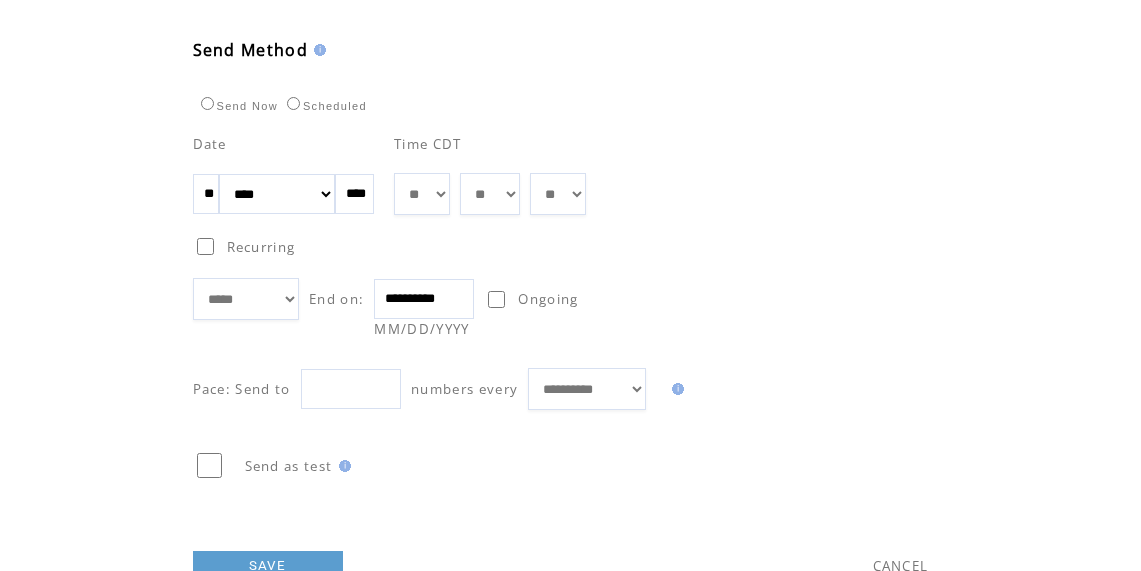 click on "***** 	 ****** 	 ******** 	 ******* 	 ********* 	 *******" at bounding box center (246, 299) 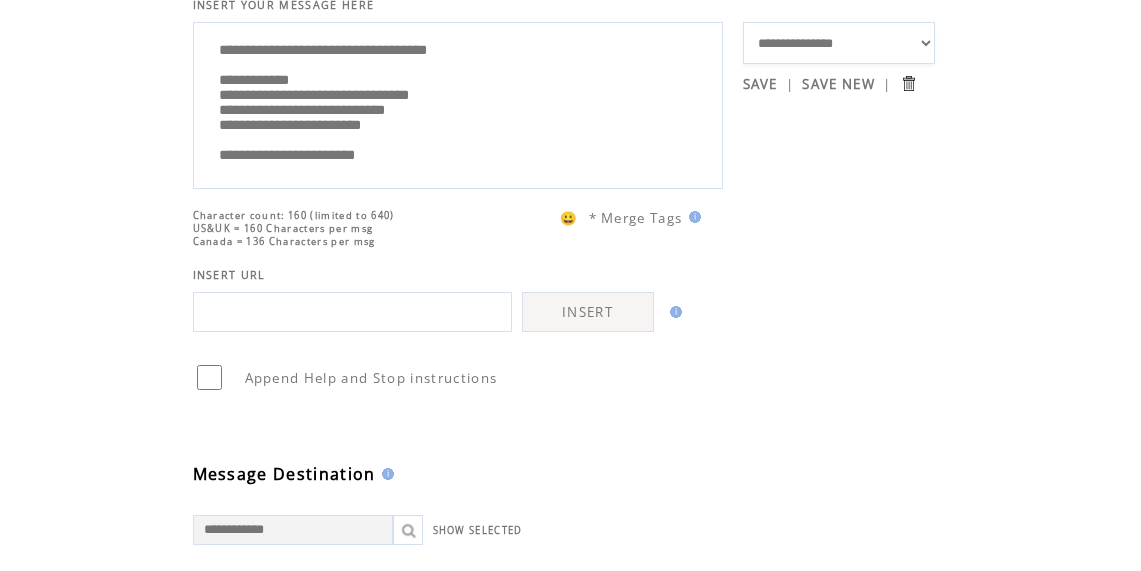 scroll, scrollTop: 47, scrollLeft: 0, axis: vertical 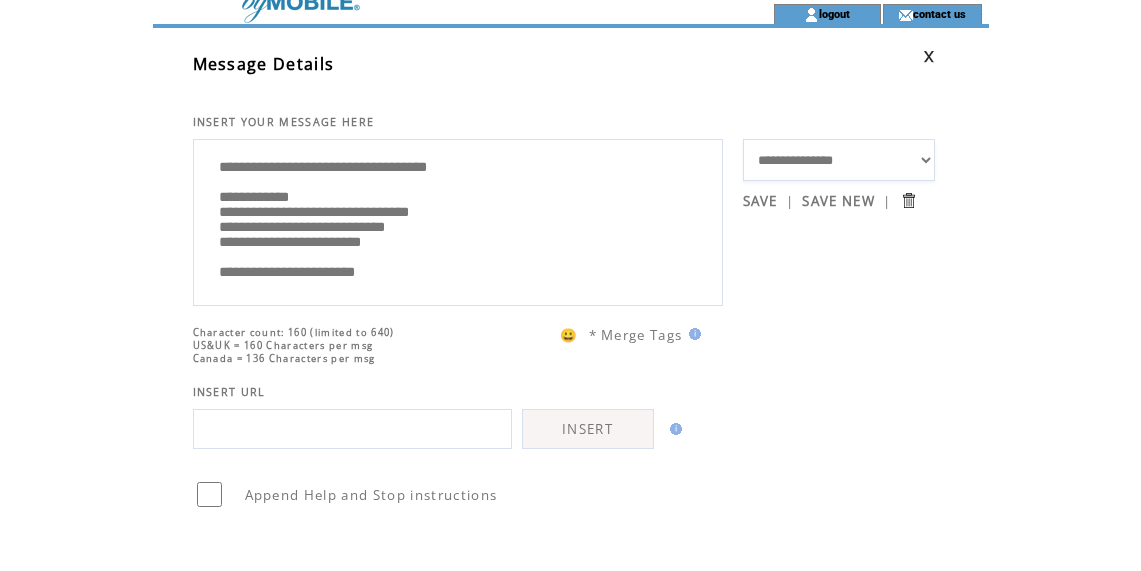 click on "SAVE NEW" at bounding box center (838, 201) 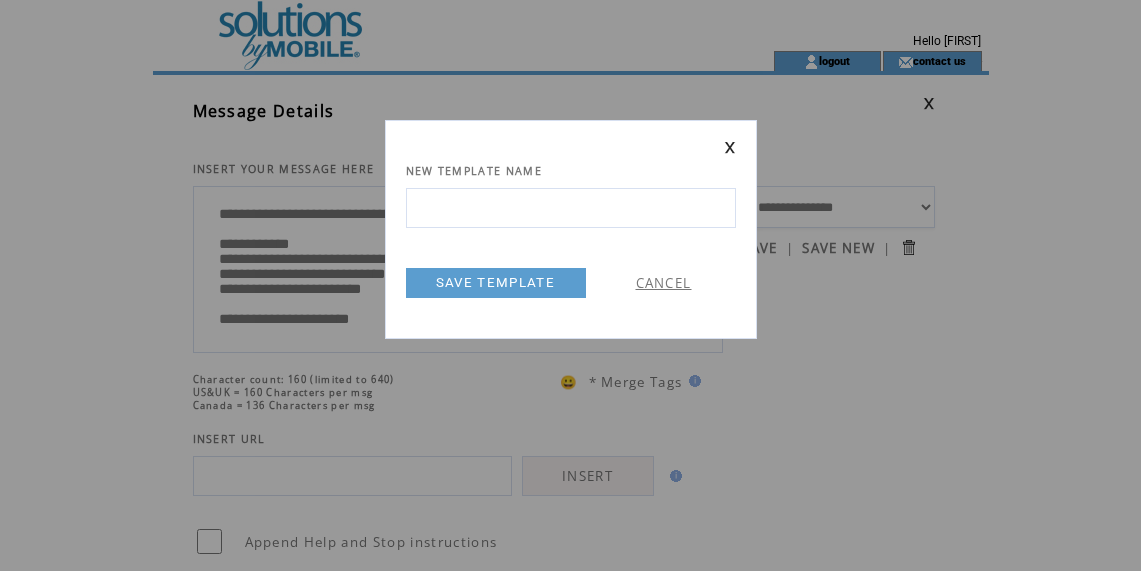 scroll, scrollTop: 0, scrollLeft: 0, axis: both 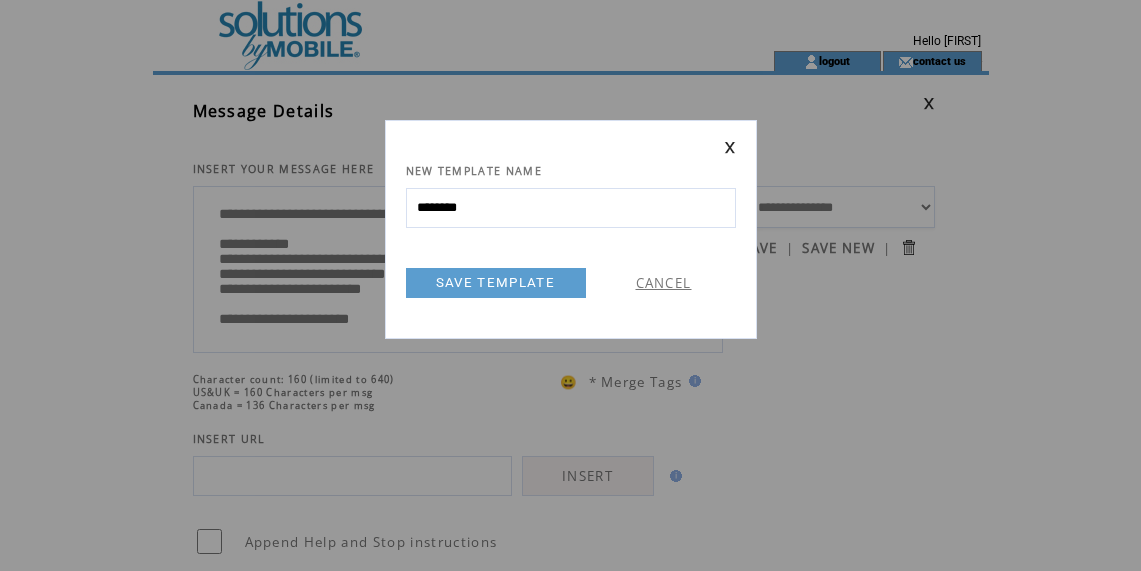 type on "********" 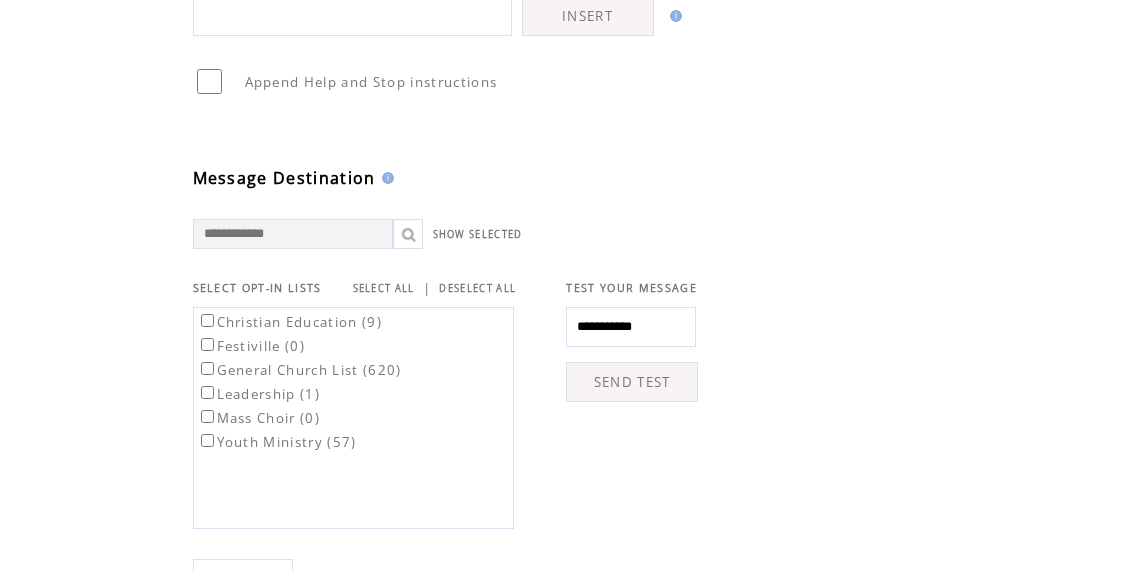 scroll, scrollTop: 454, scrollLeft: 0, axis: vertical 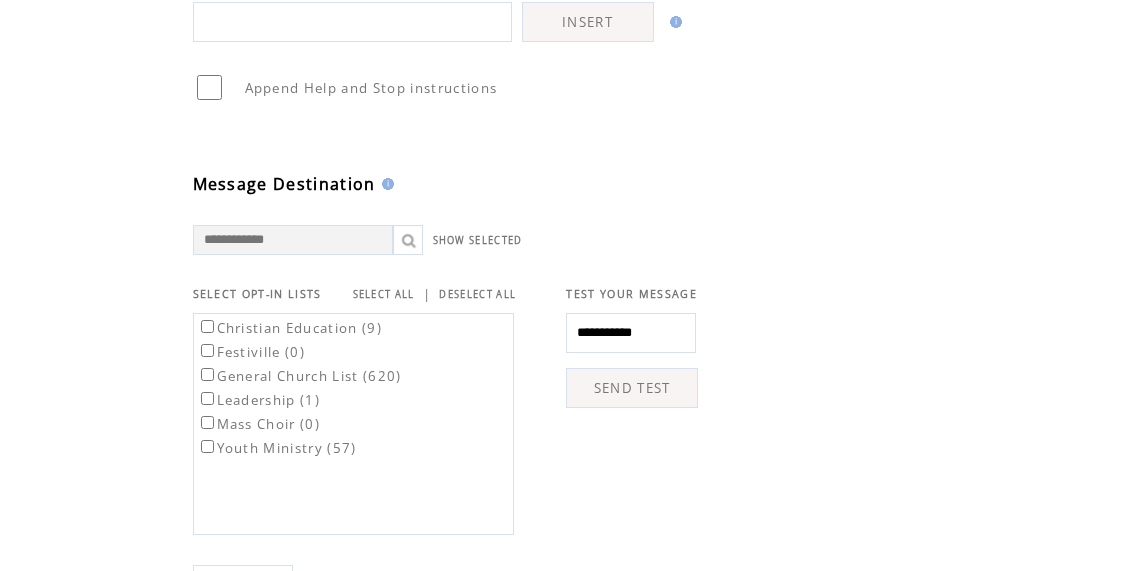 click on "General Church List (620)" at bounding box center (290, 328) 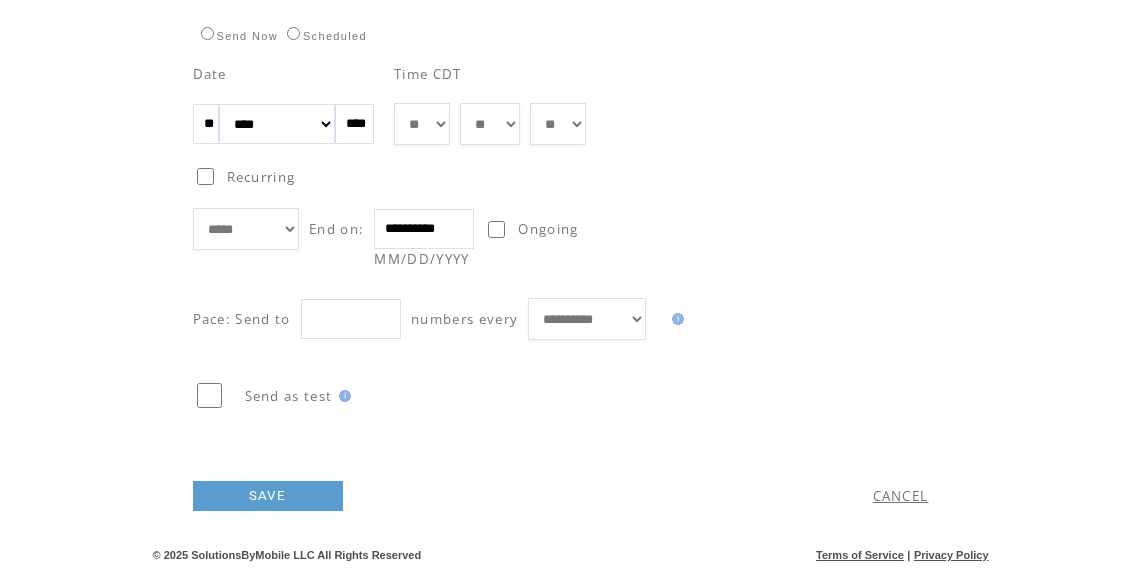 scroll, scrollTop: 1198, scrollLeft: 0, axis: vertical 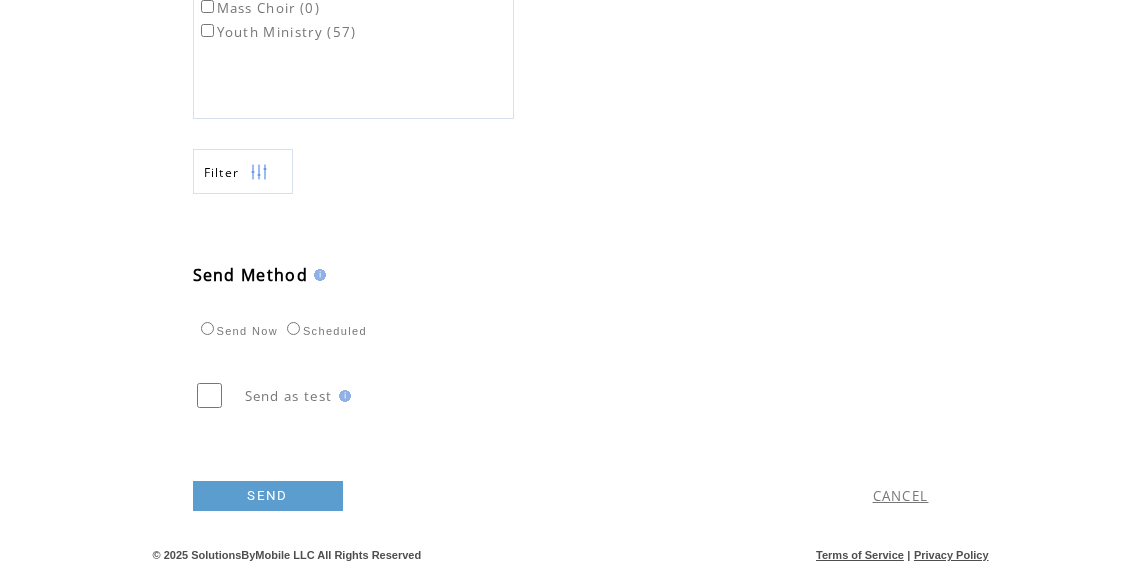 click on "SEND" at bounding box center [268, 496] 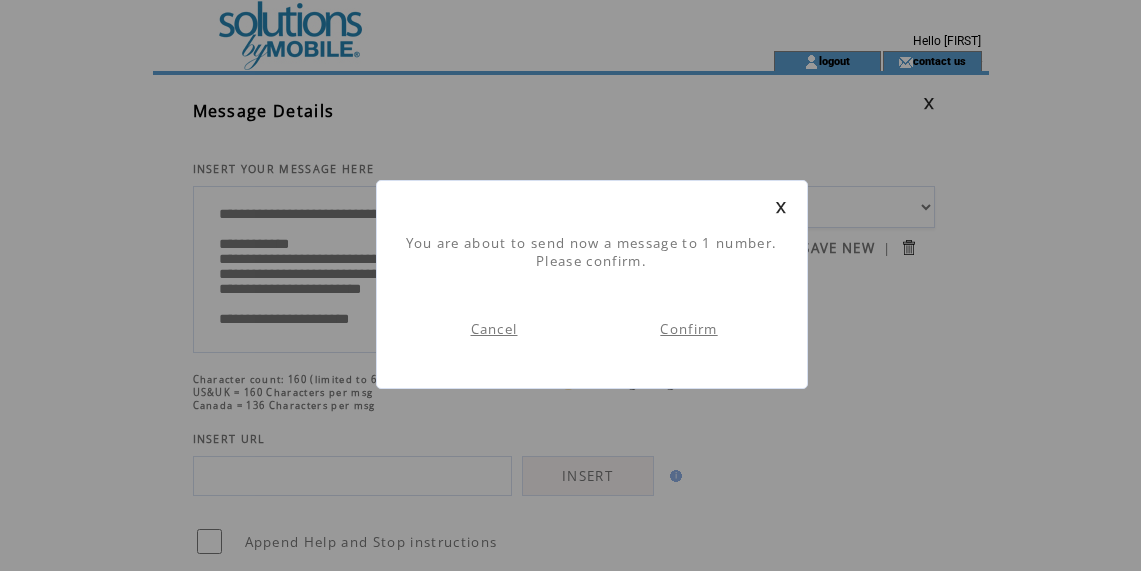 scroll, scrollTop: 1, scrollLeft: 0, axis: vertical 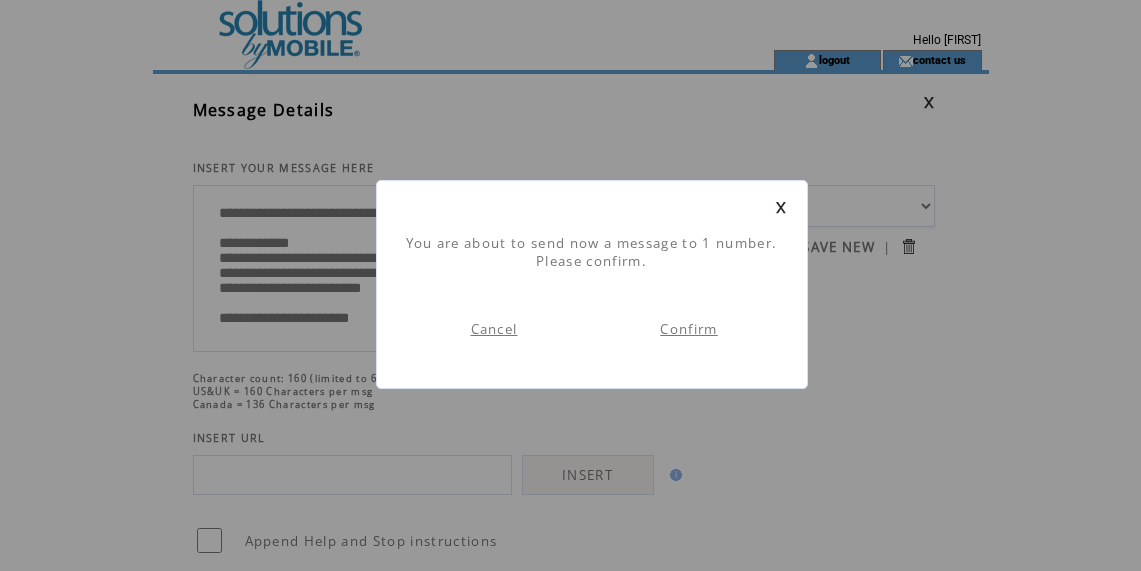 click on "Confirm" at bounding box center (688, 329) 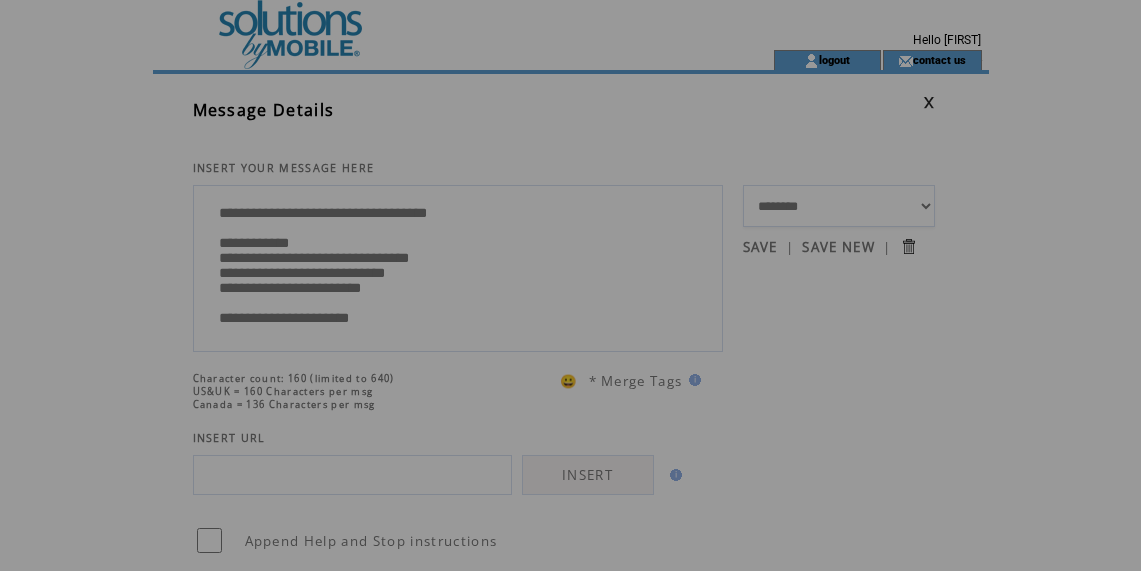 scroll, scrollTop: 0, scrollLeft: 0, axis: both 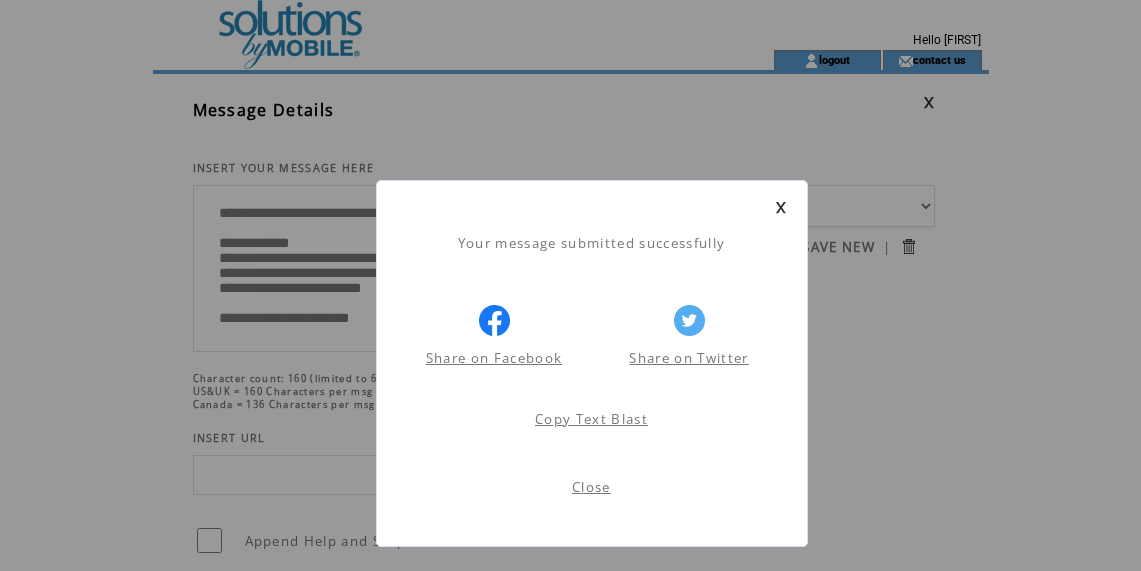 click on "Close" at bounding box center (591, 487) 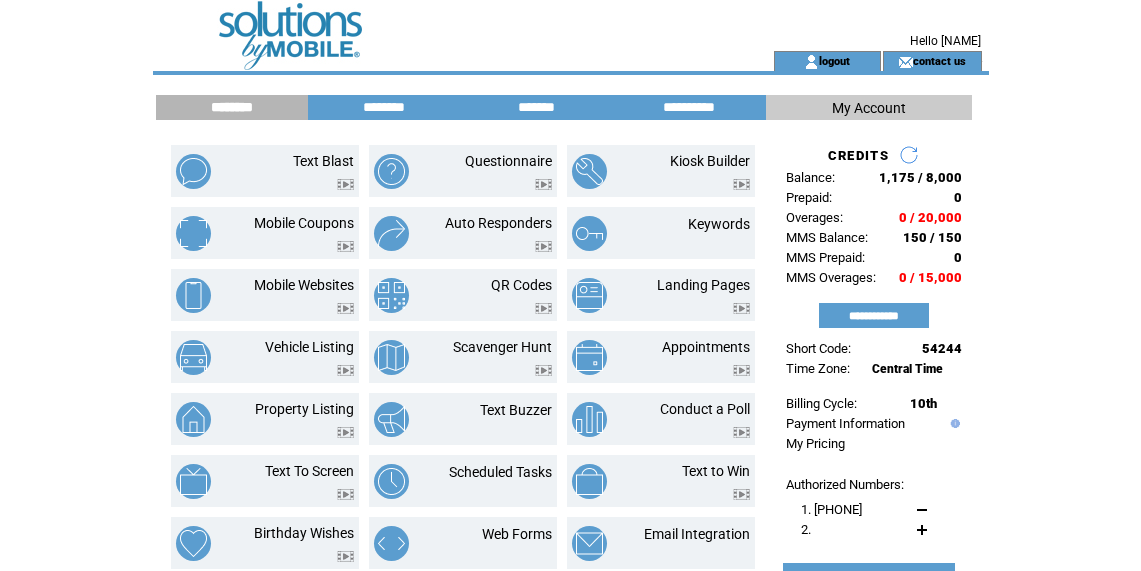 scroll, scrollTop: 0, scrollLeft: 0, axis: both 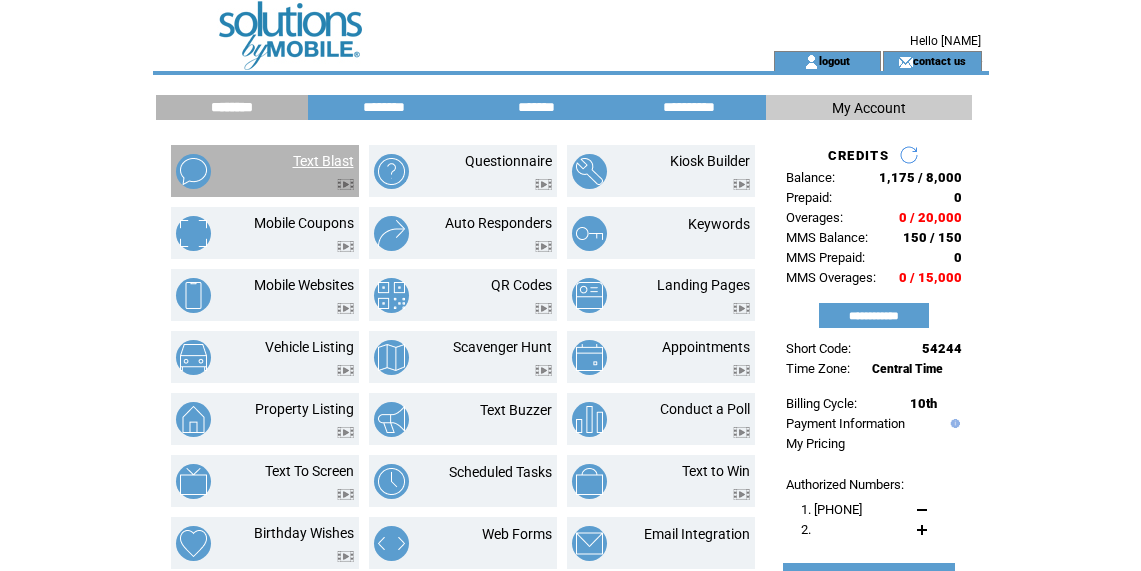 click on "Text Blast" at bounding box center [323, 161] 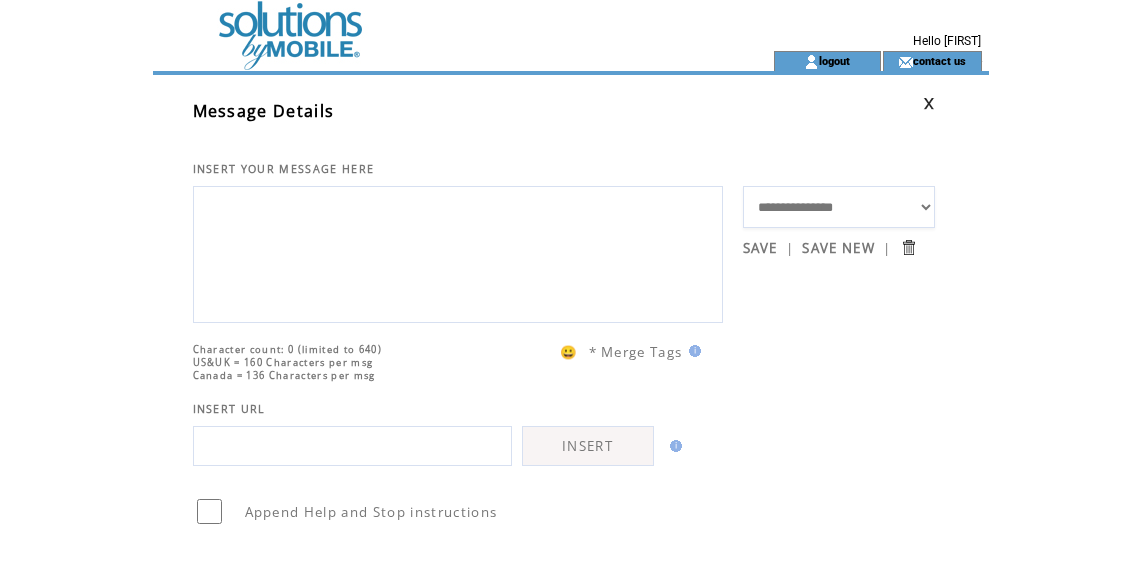 scroll, scrollTop: 0, scrollLeft: 0, axis: both 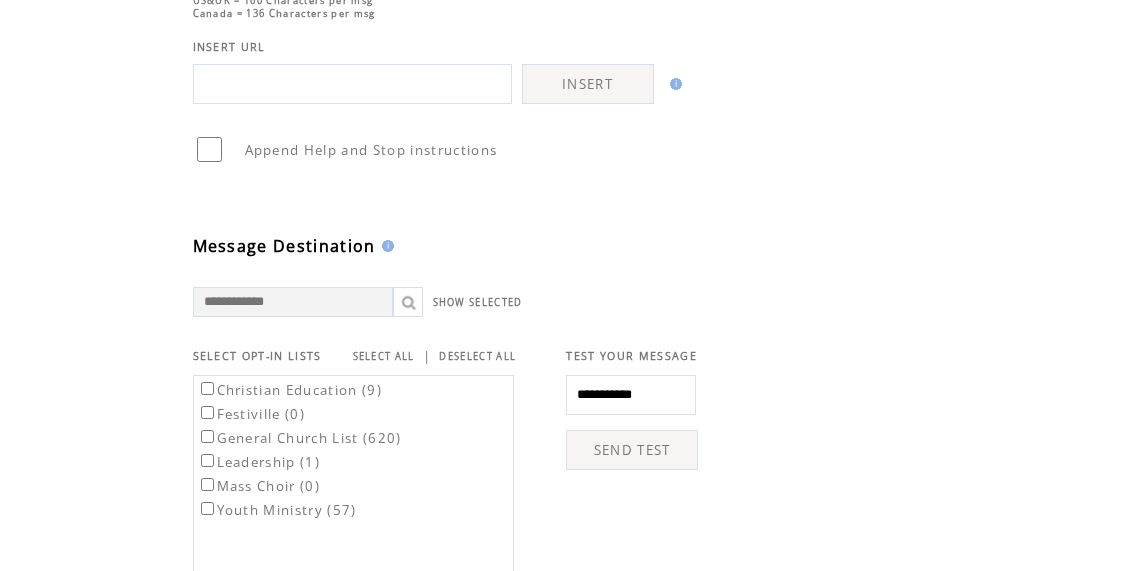 click on "General Church List (620)" at bounding box center [290, 390] 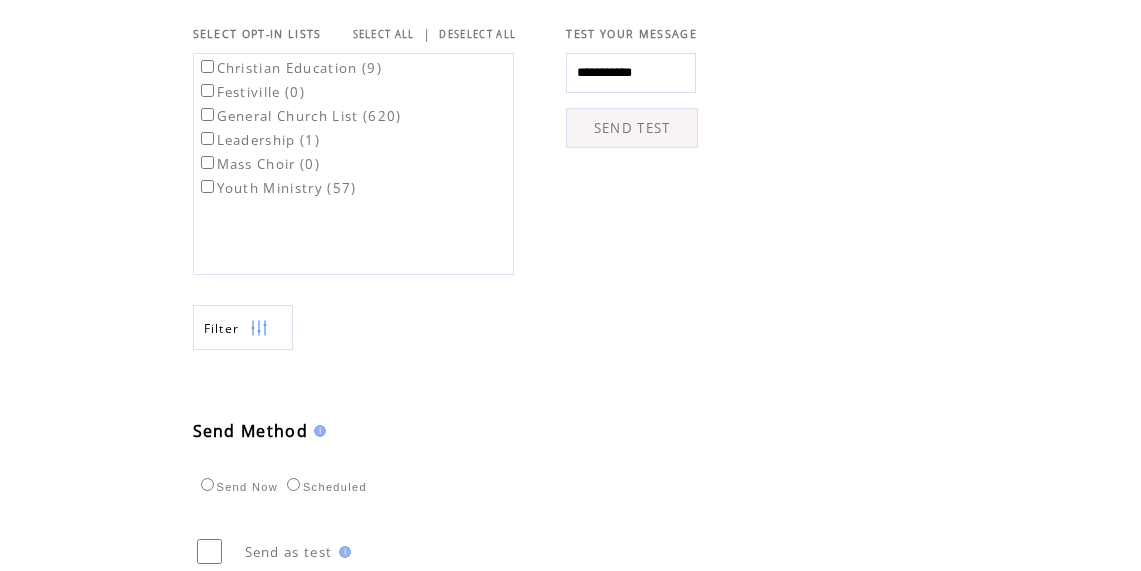 scroll, scrollTop: 720, scrollLeft: 0, axis: vertical 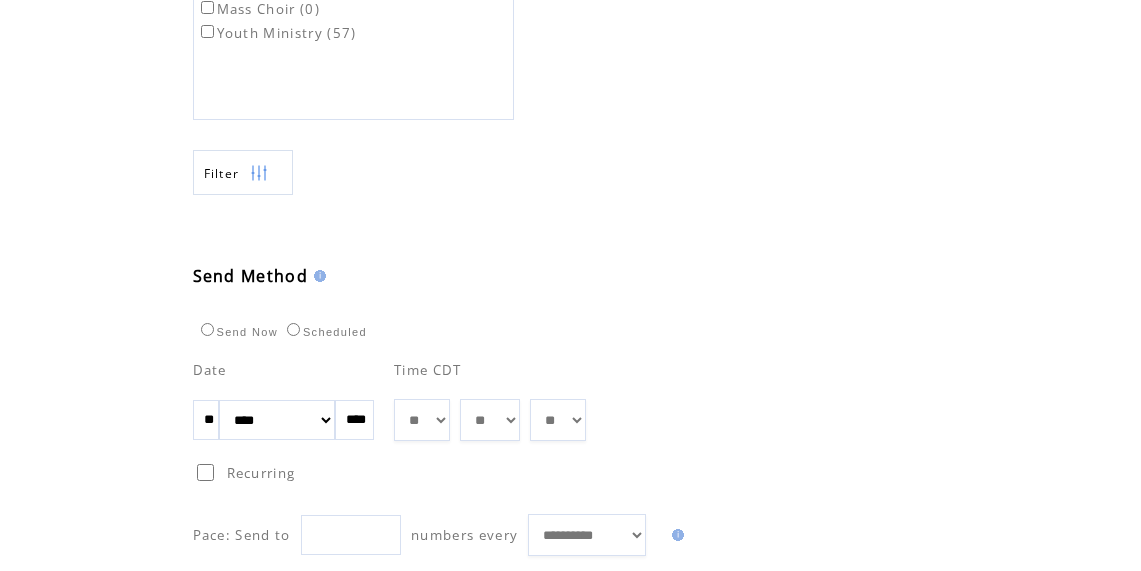 click on "** 	 ** 	 ** 	 ** 	 ** 	 ** 	 ** 	 ** 	 ** 	 ** 	 ** 	 ** 	 **" at bounding box center [422, 420] 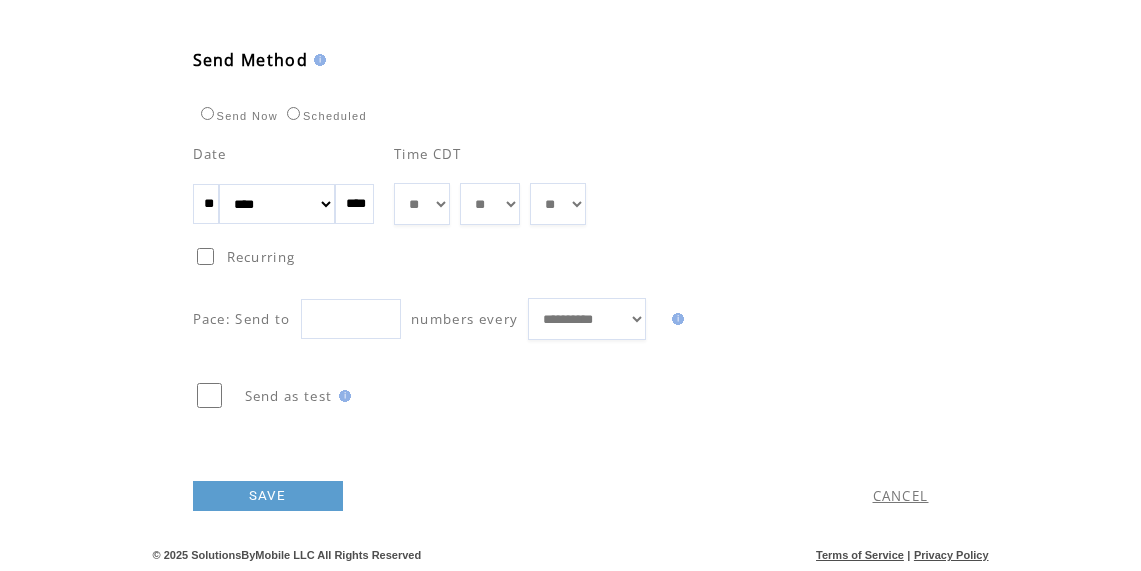 scroll, scrollTop: 1118, scrollLeft: 0, axis: vertical 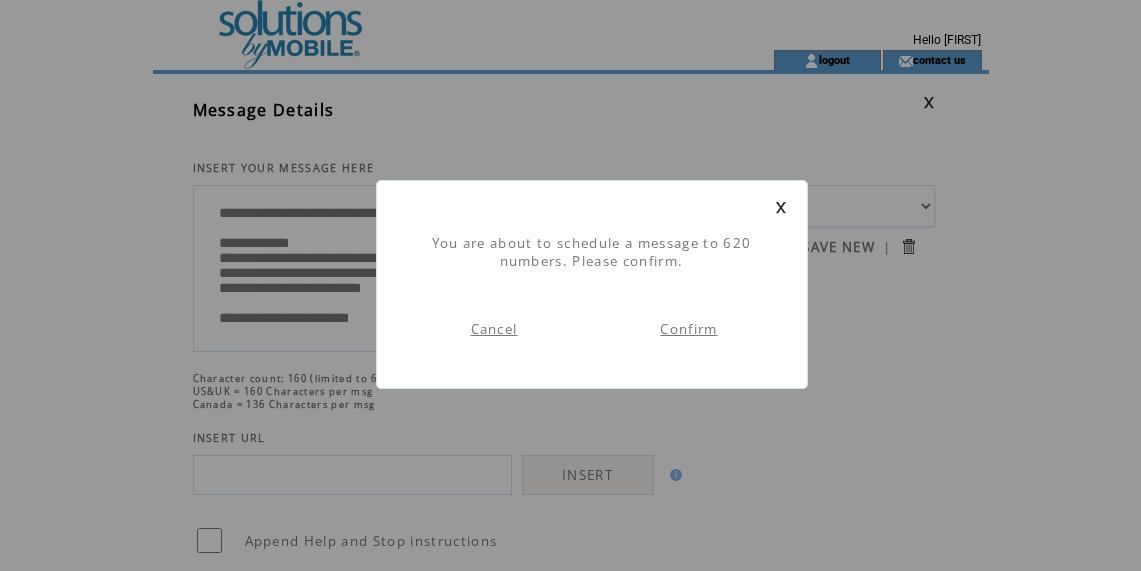 click on "Confirm" at bounding box center [688, 329] 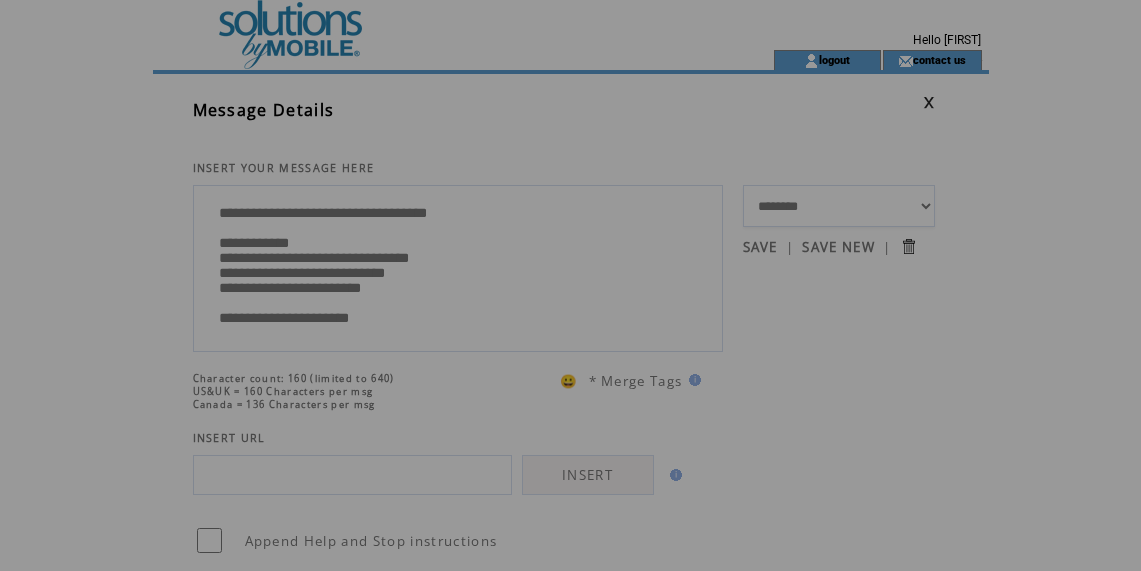 scroll, scrollTop: 0, scrollLeft: 0, axis: both 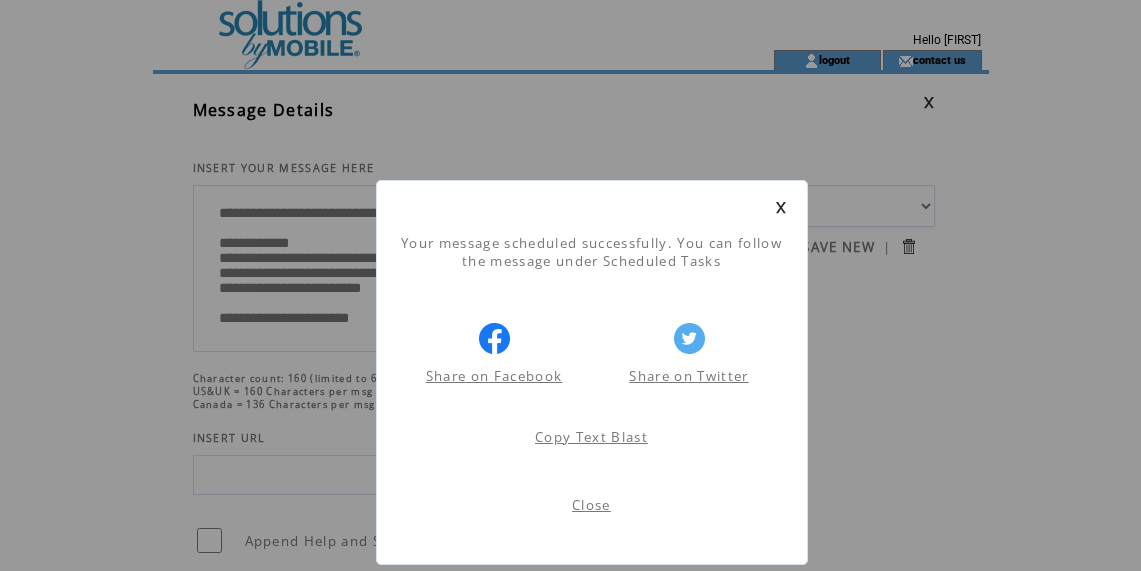click on "Close" at bounding box center (591, 505) 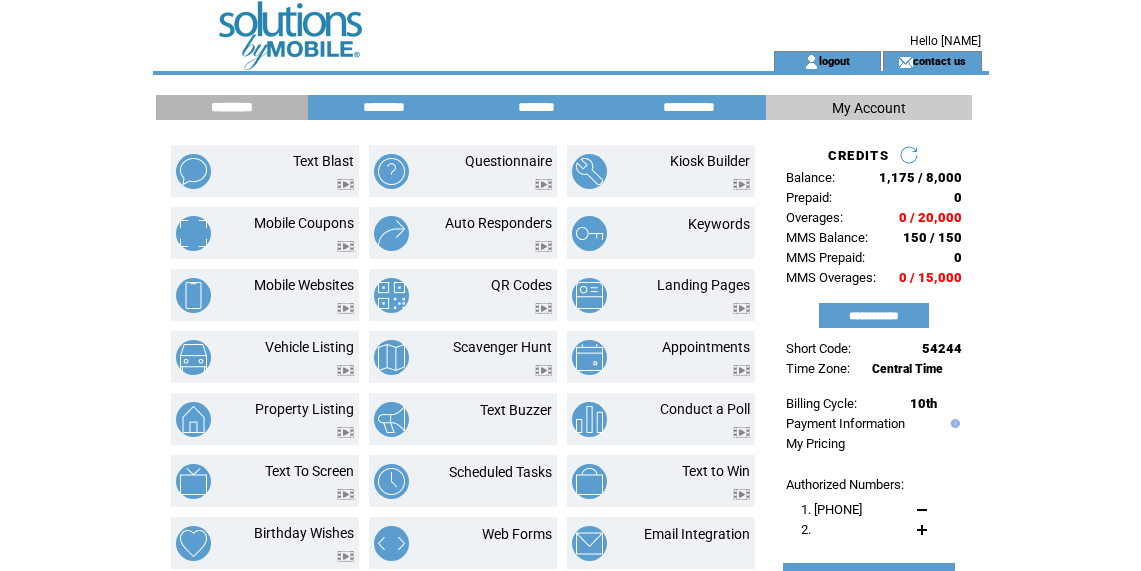 scroll, scrollTop: 0, scrollLeft: 0, axis: both 